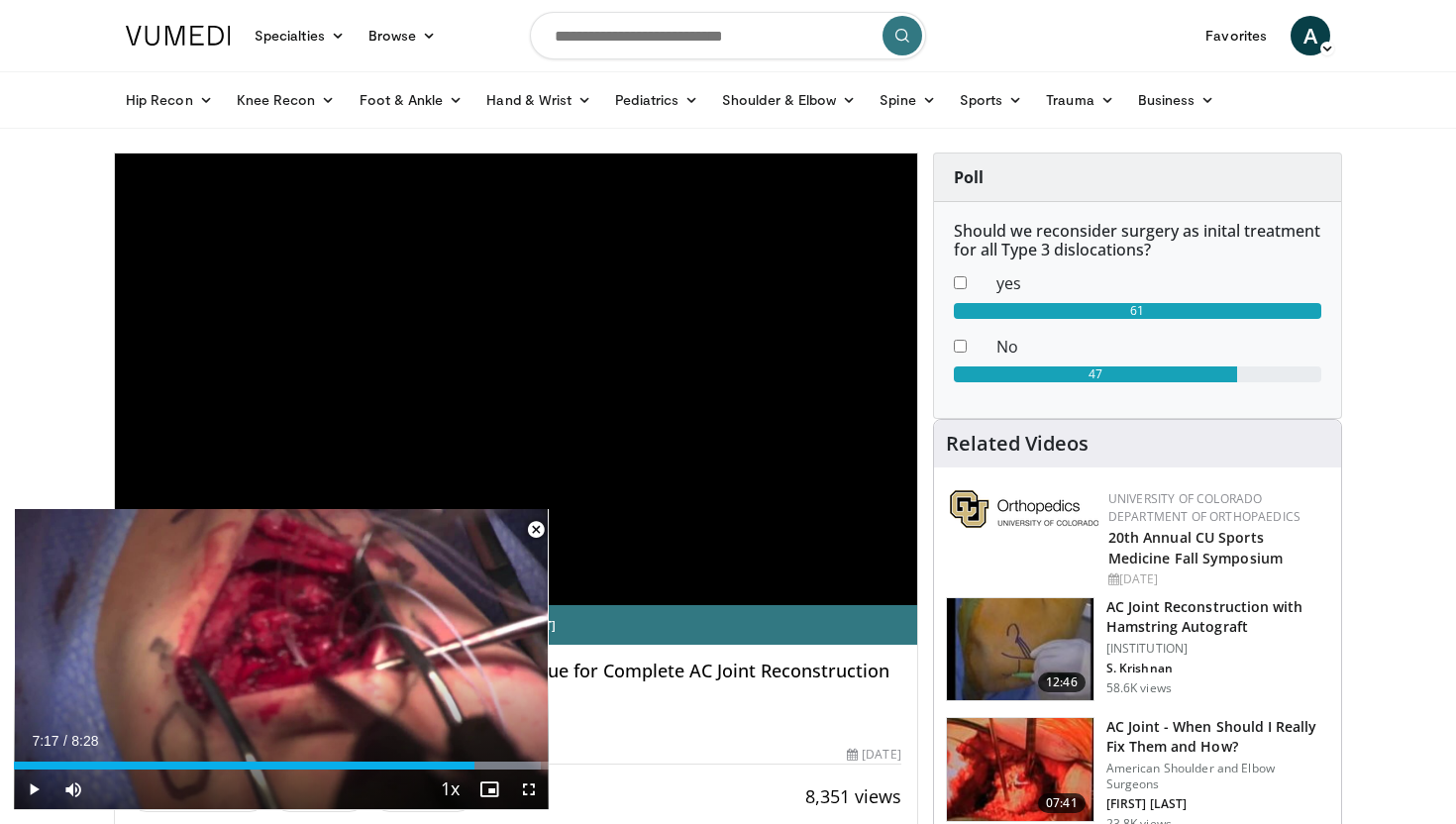 scroll, scrollTop: 2481, scrollLeft: 0, axis: vertical 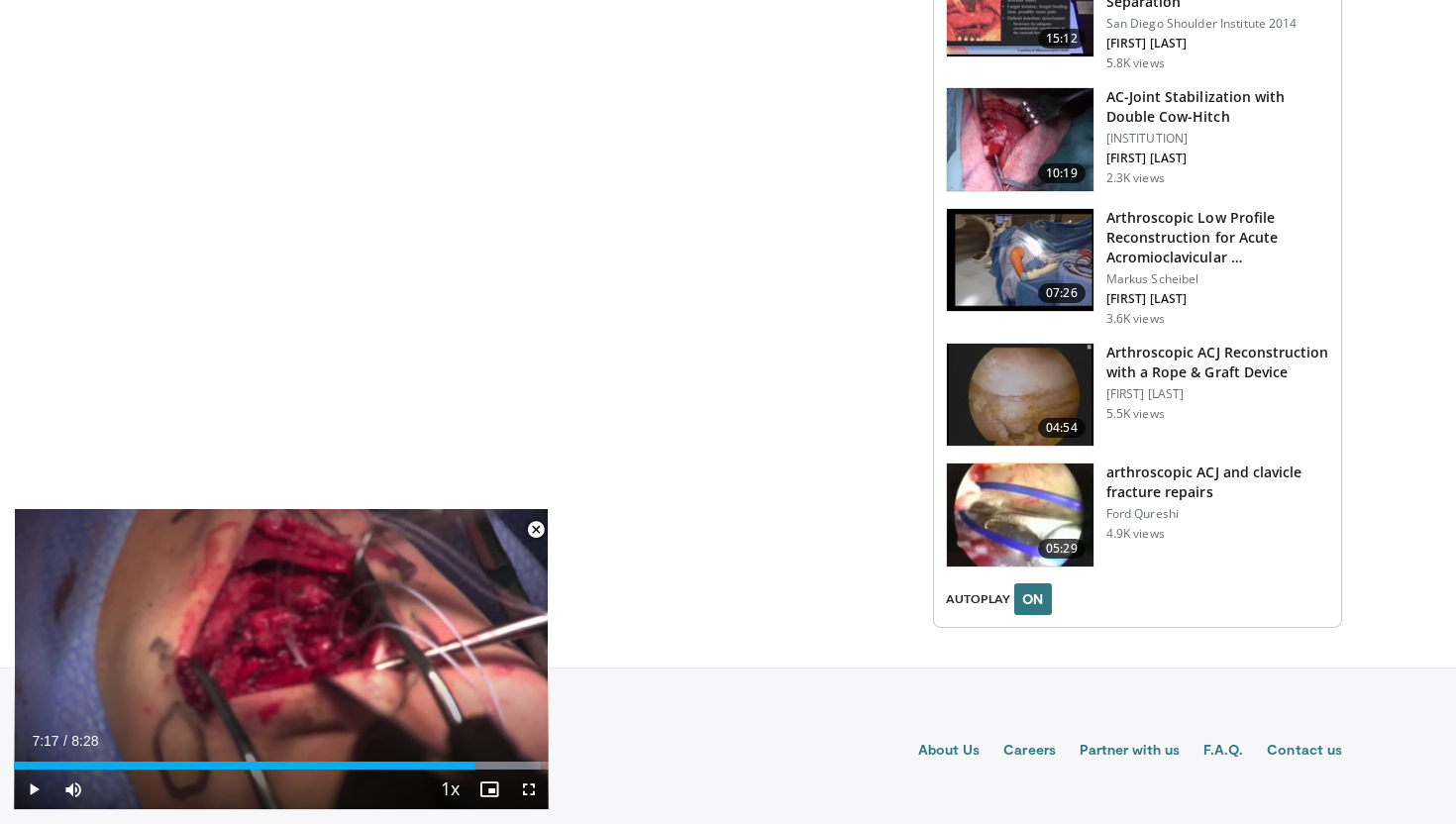 click at bounding box center [536, 530] 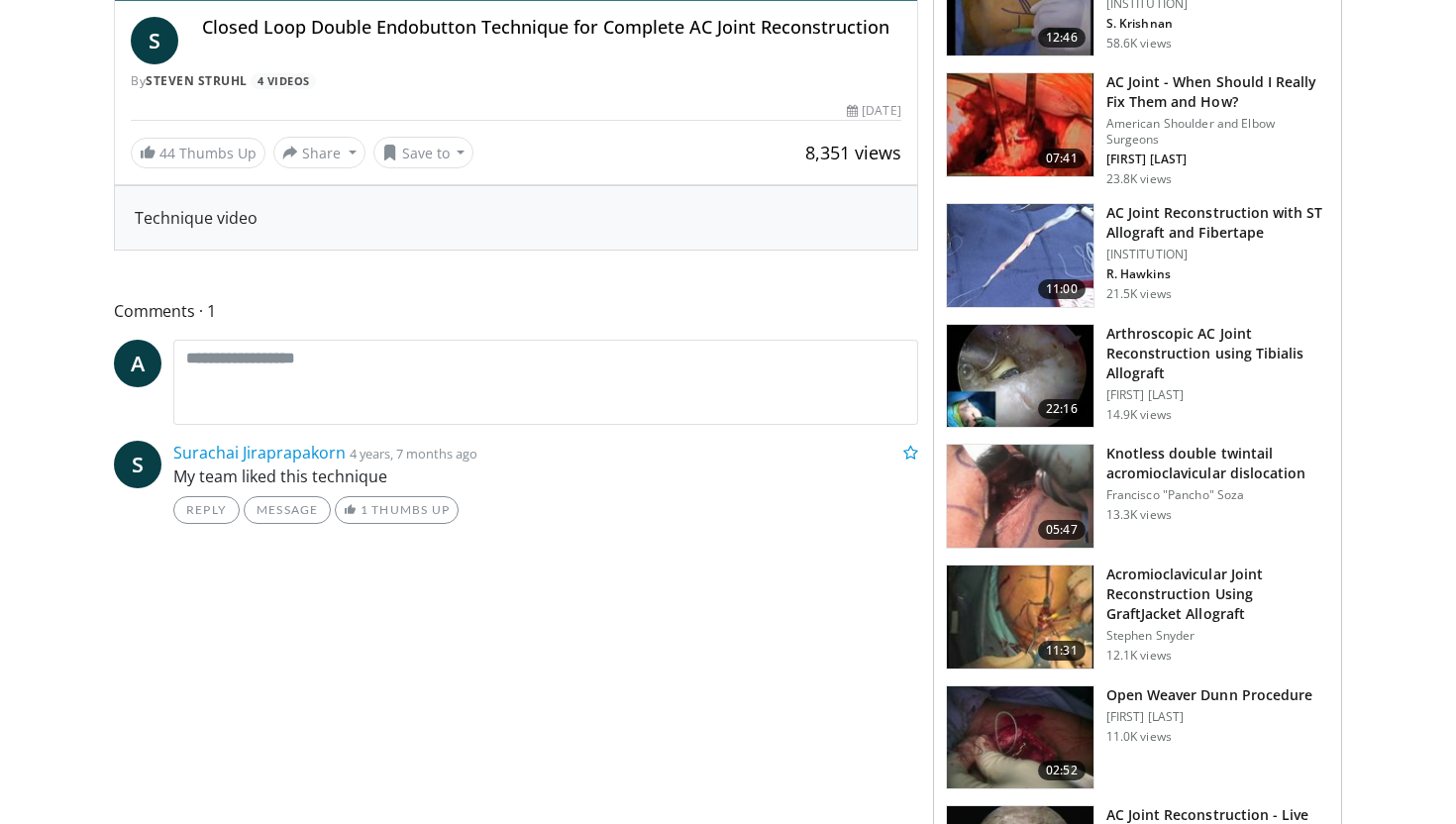 scroll, scrollTop: 688, scrollLeft: 0, axis: vertical 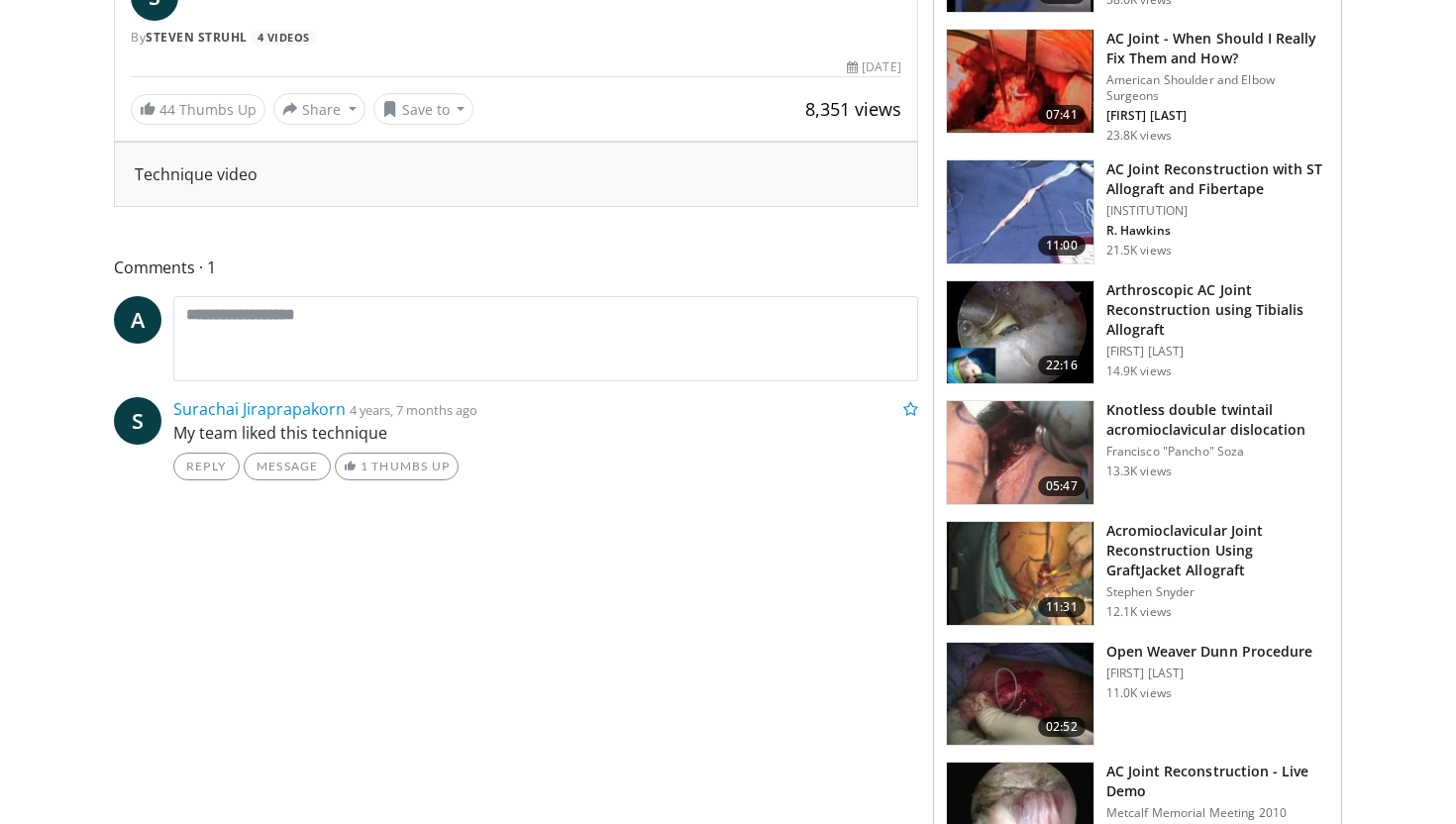 click at bounding box center [1020, 453] 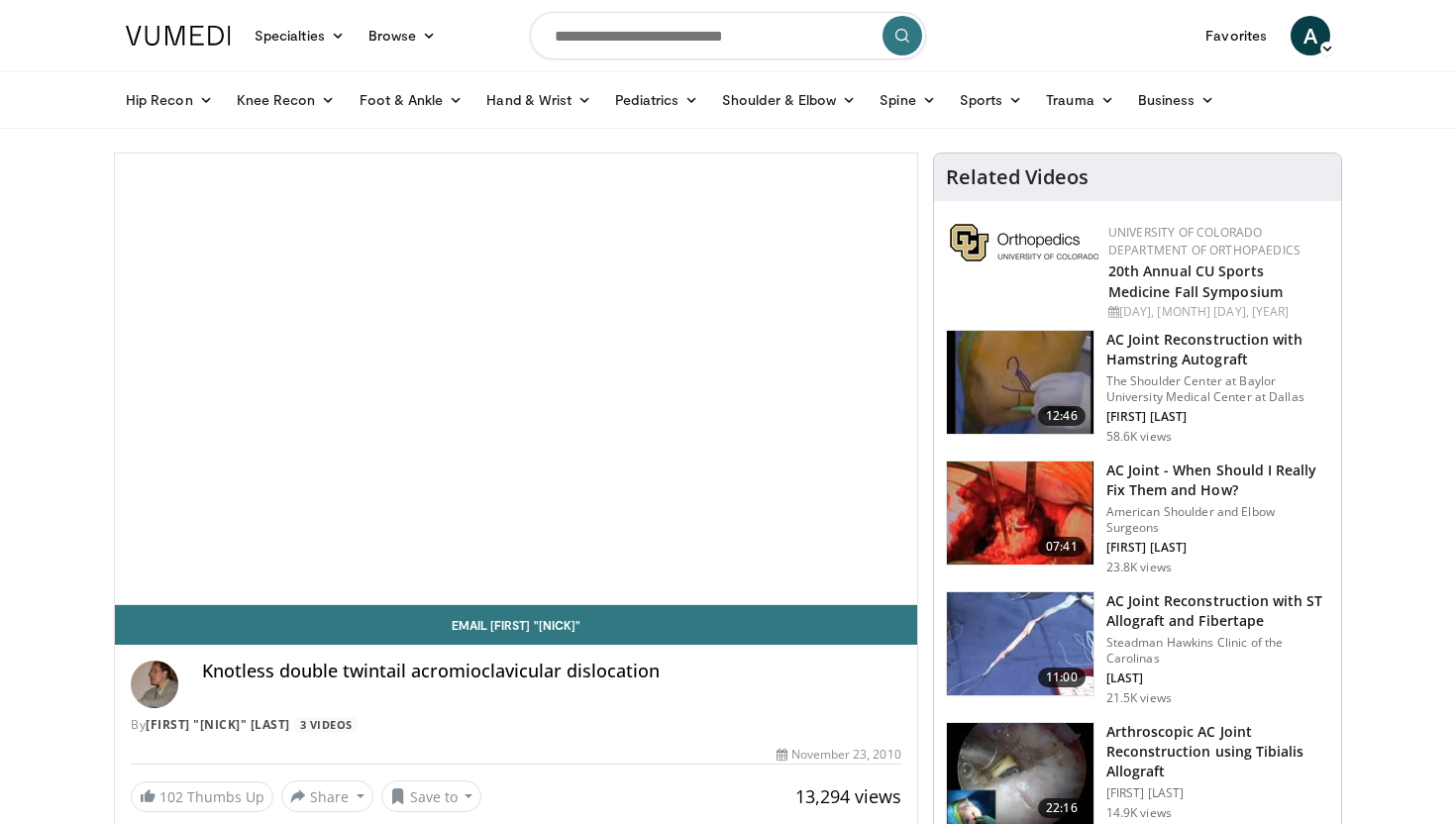 scroll, scrollTop: 0, scrollLeft: 0, axis: both 